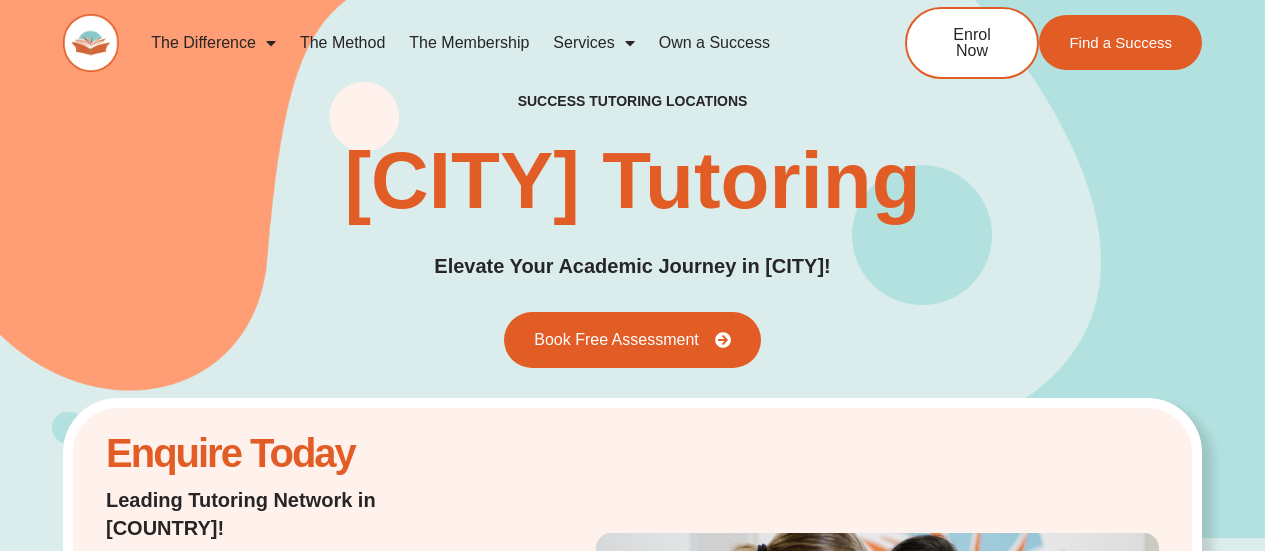 scroll, scrollTop: 0, scrollLeft: 0, axis: both 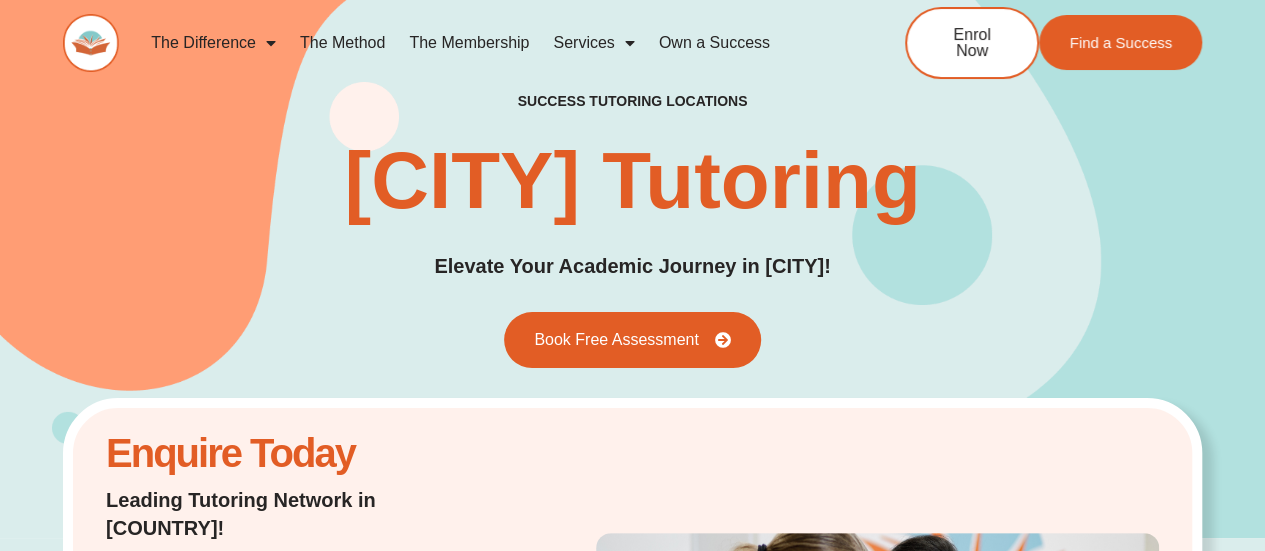 click on "Services" 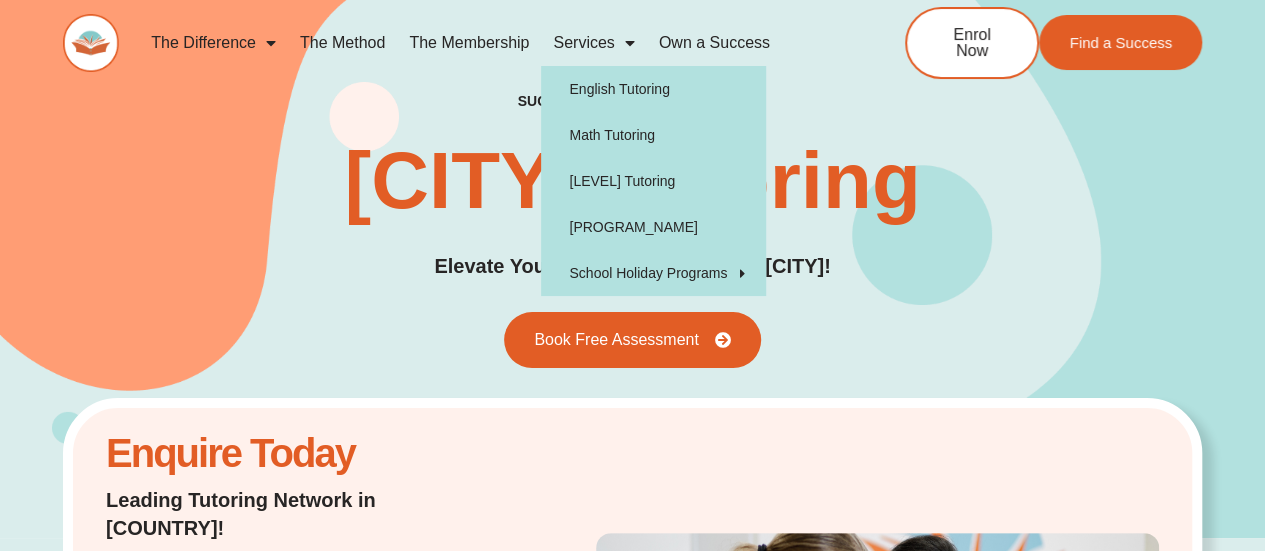 click on "The Membership" 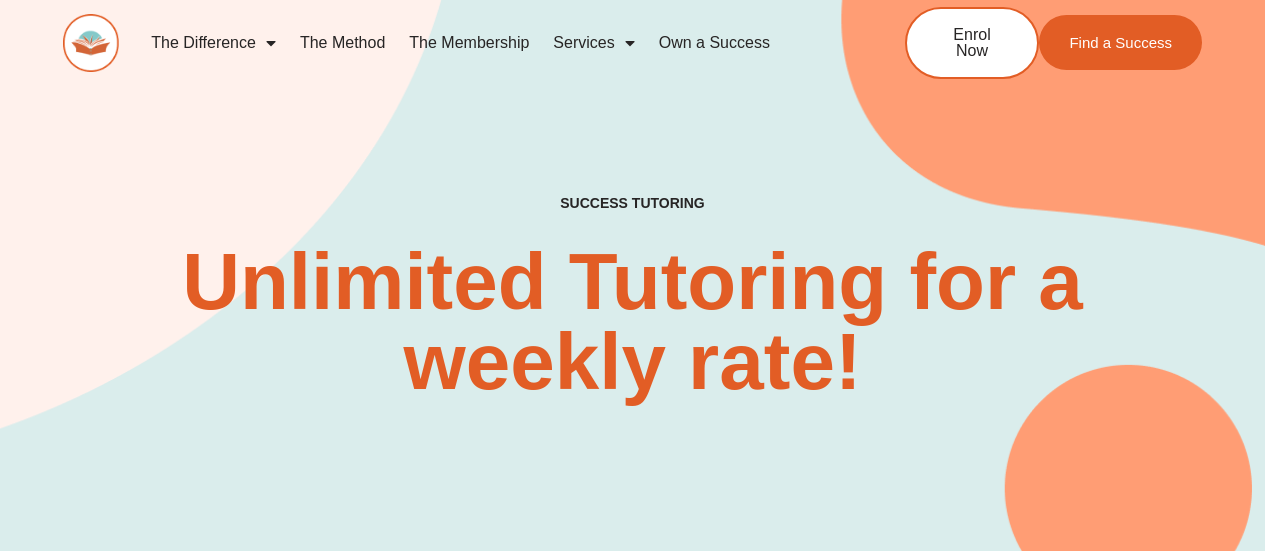 scroll, scrollTop: 0, scrollLeft: 0, axis: both 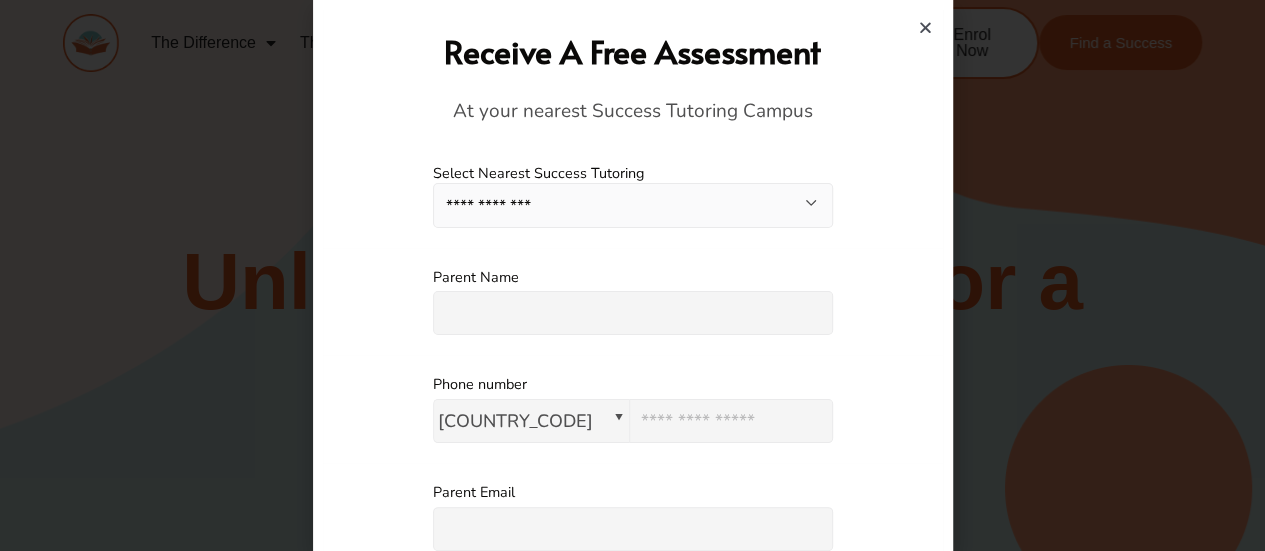 click at bounding box center [925, 27] 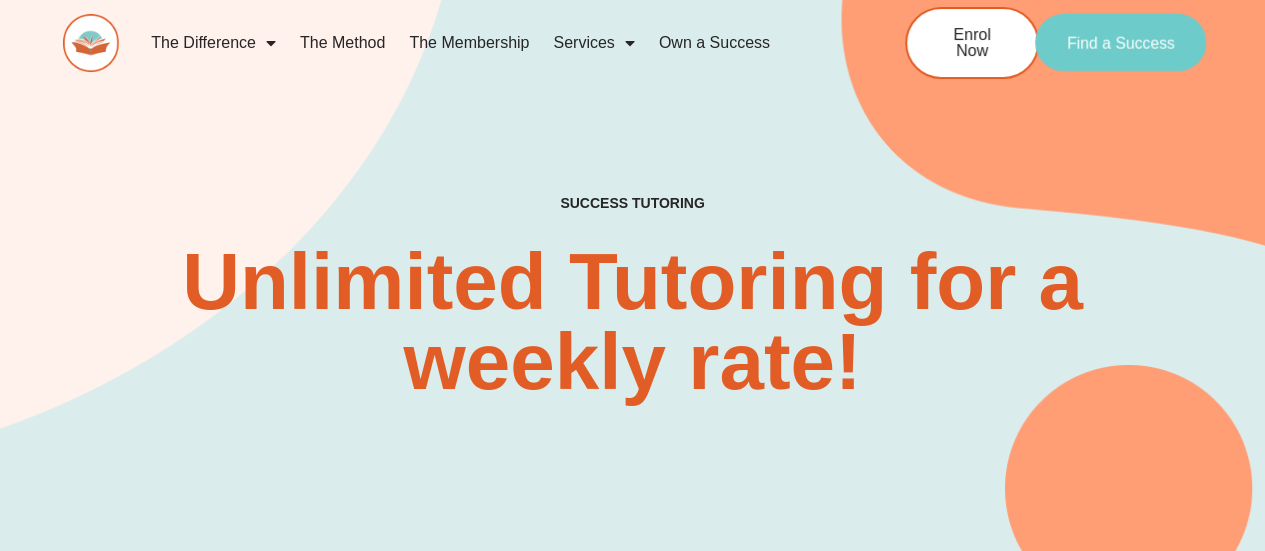 click on "Find a Success" 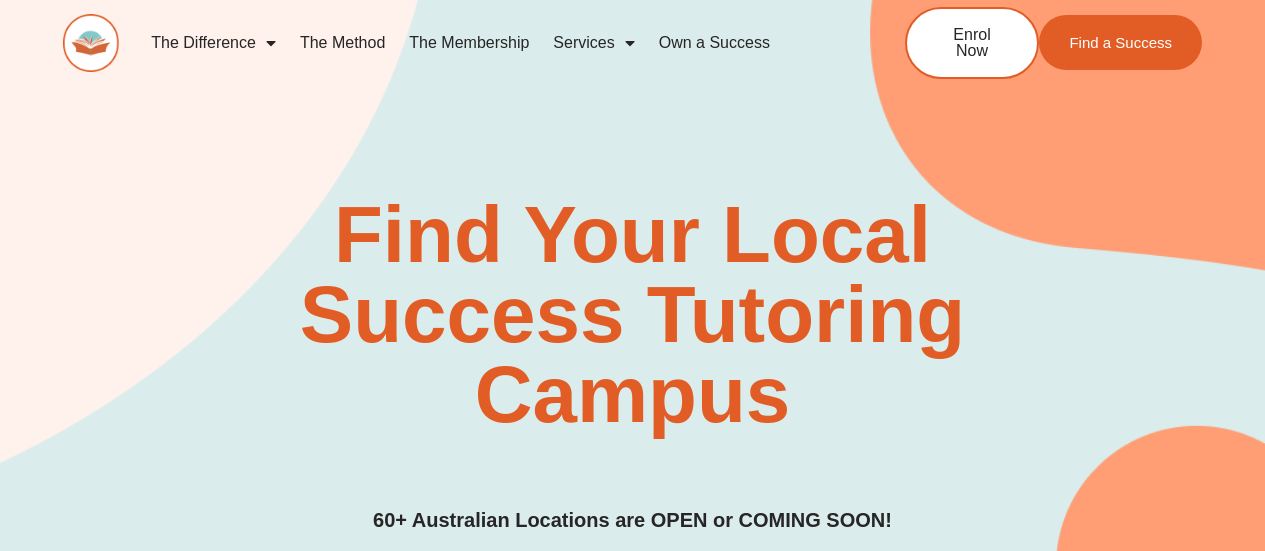 scroll, scrollTop: 0, scrollLeft: 0, axis: both 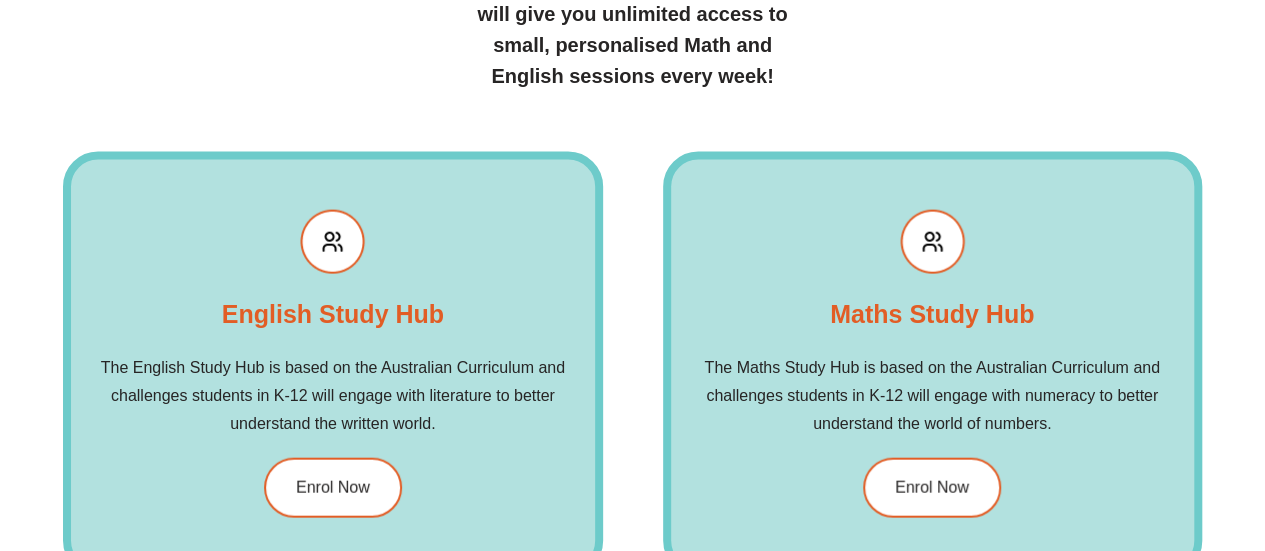 click on "English Study Hub
The English Study Hub is based on the Australian Curriculum and challenges students in K-12 will engage with literature to better understand the written world.
Enrol Now" at bounding box center (332, 364) 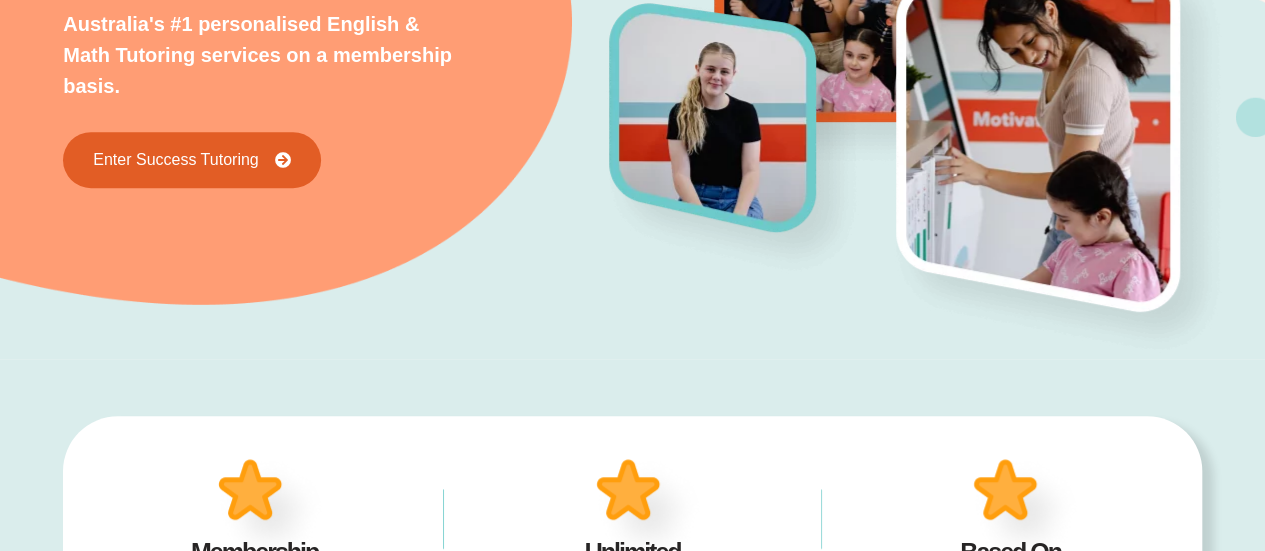 scroll, scrollTop: 0, scrollLeft: 0, axis: both 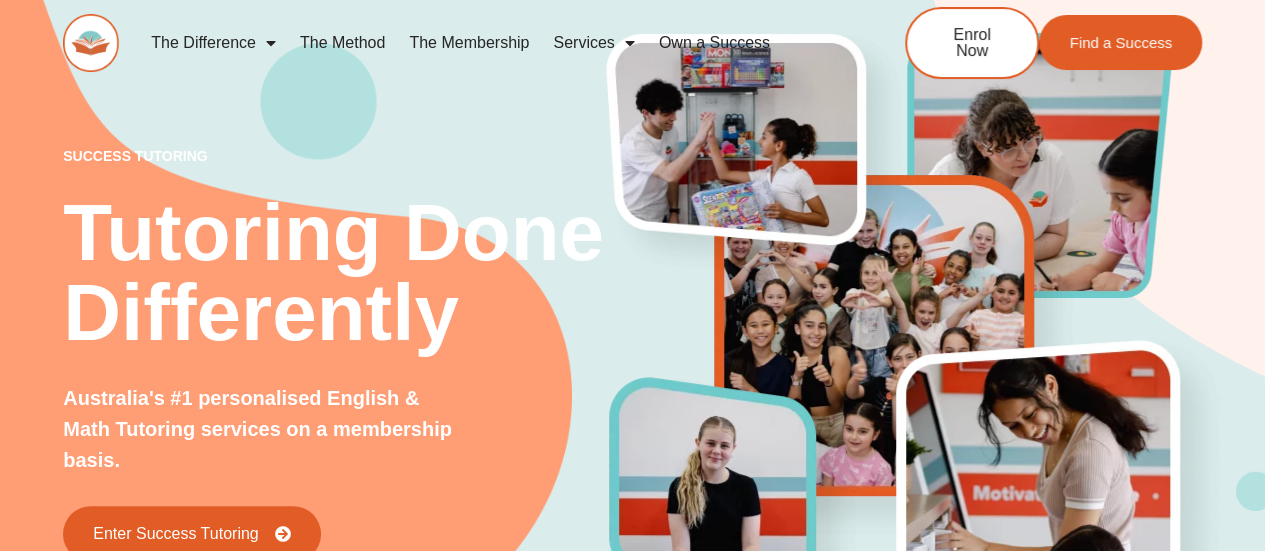 click on "The Difference" 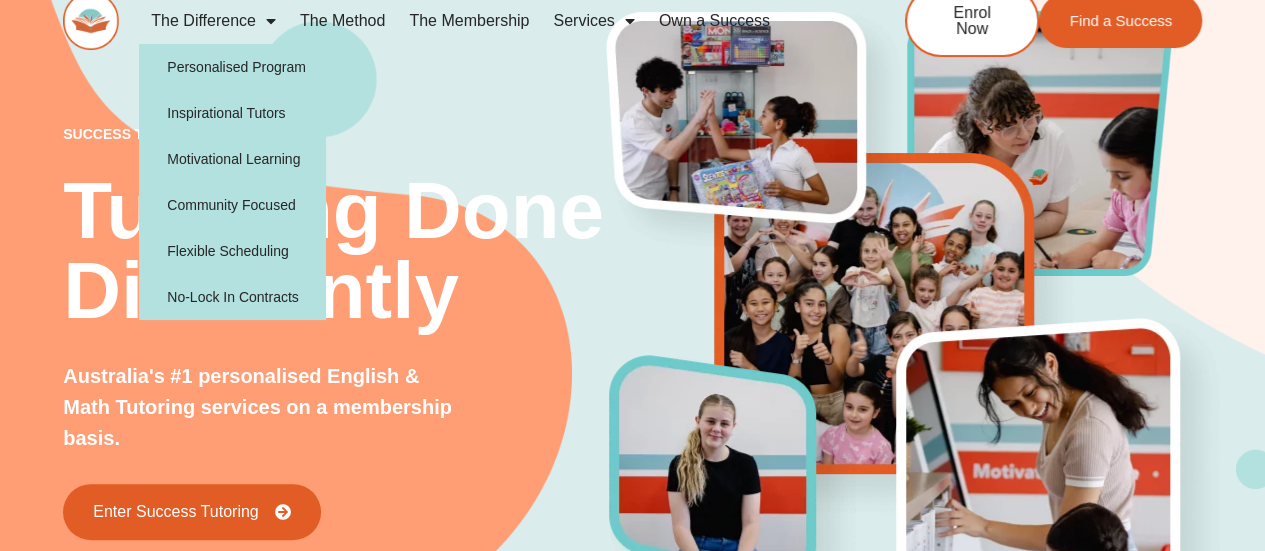 scroll, scrollTop: 0, scrollLeft: 0, axis: both 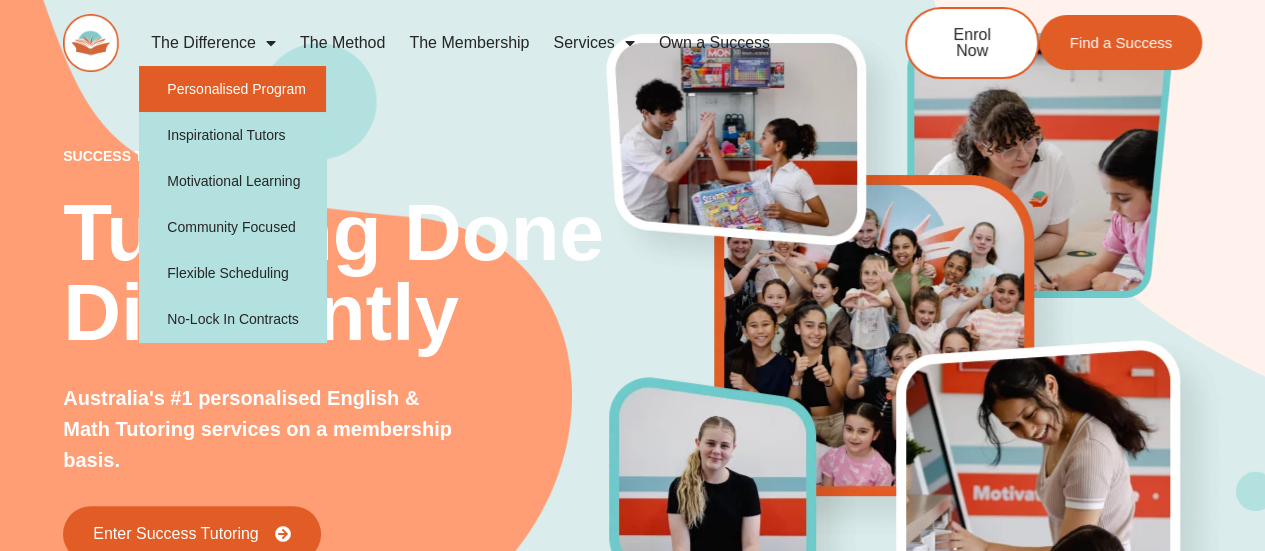 click on "Personalised Program" 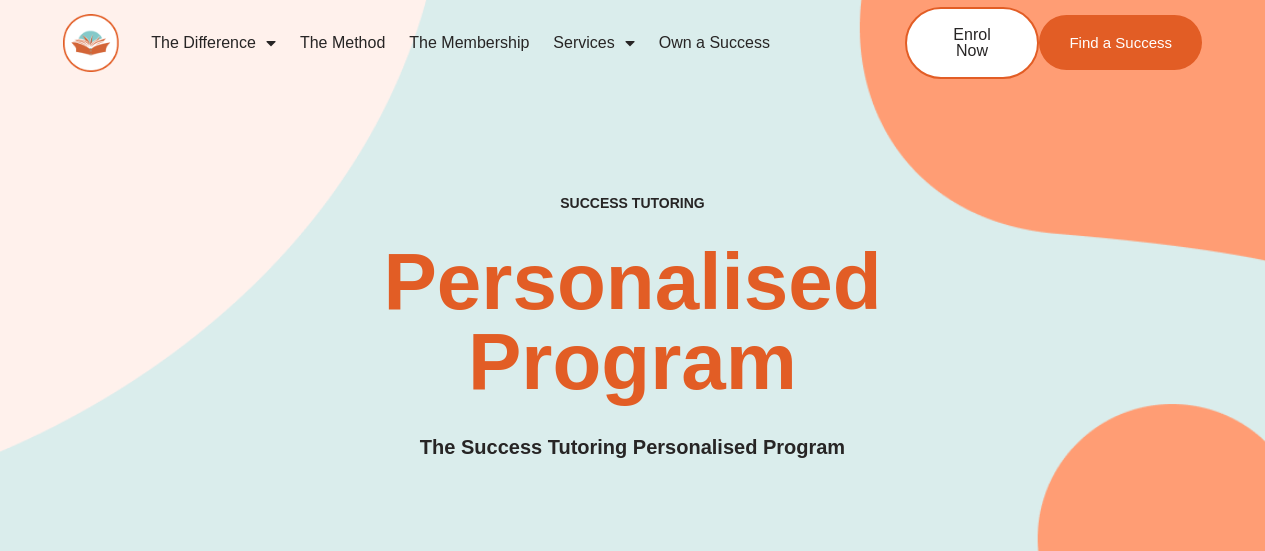 scroll, scrollTop: 159, scrollLeft: 0, axis: vertical 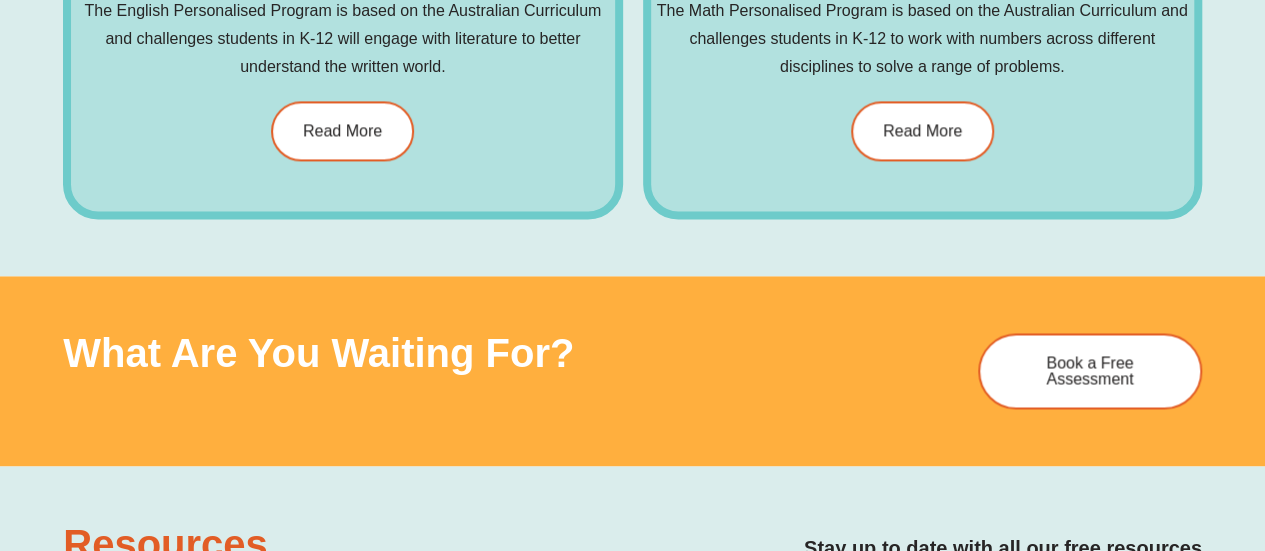 click on "What are you waiting for?" at bounding box center [510, 371] 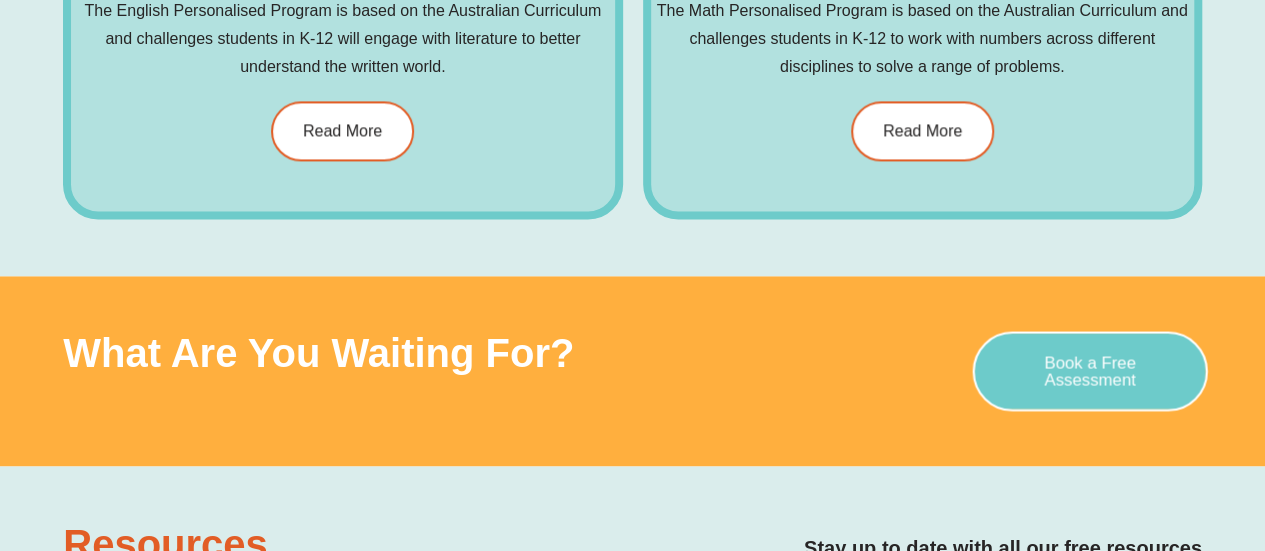 click on "Book a Free Assessment" at bounding box center [1090, 371] 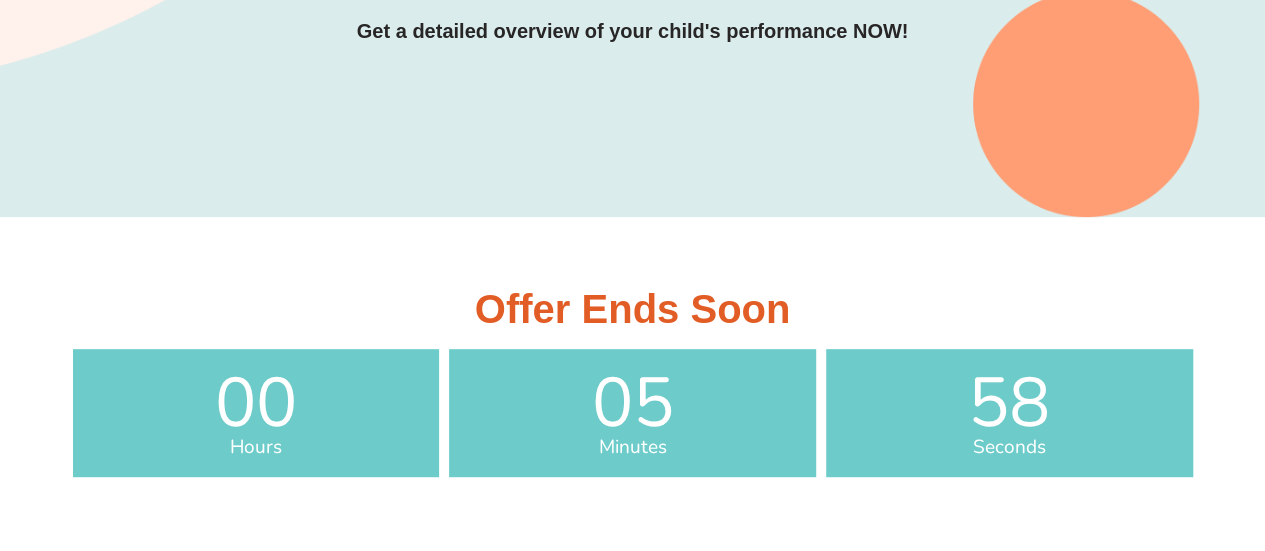 scroll, scrollTop: 0, scrollLeft: 0, axis: both 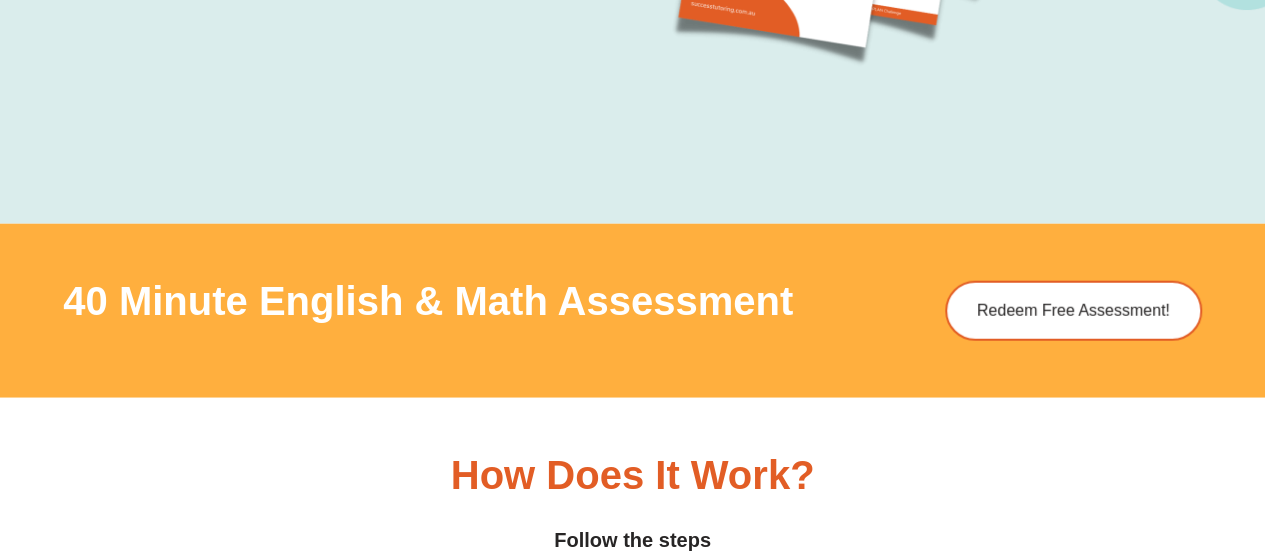 click on "40 Minute English & Math Assessment
Redeem Free Assessment!" at bounding box center [632, 311] 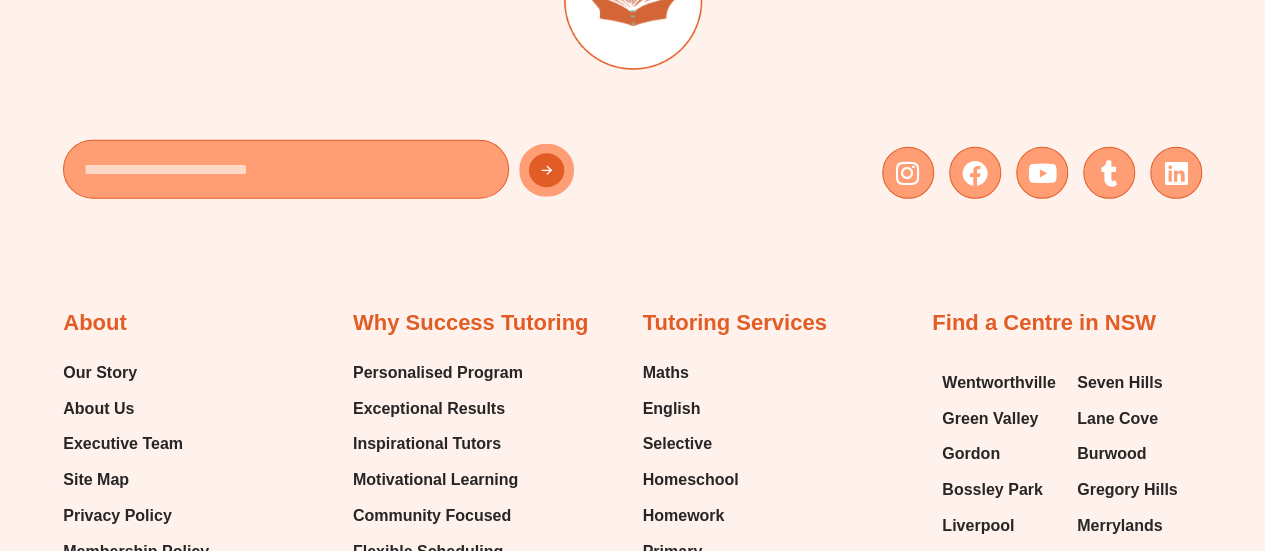 scroll, scrollTop: 6513, scrollLeft: 0, axis: vertical 